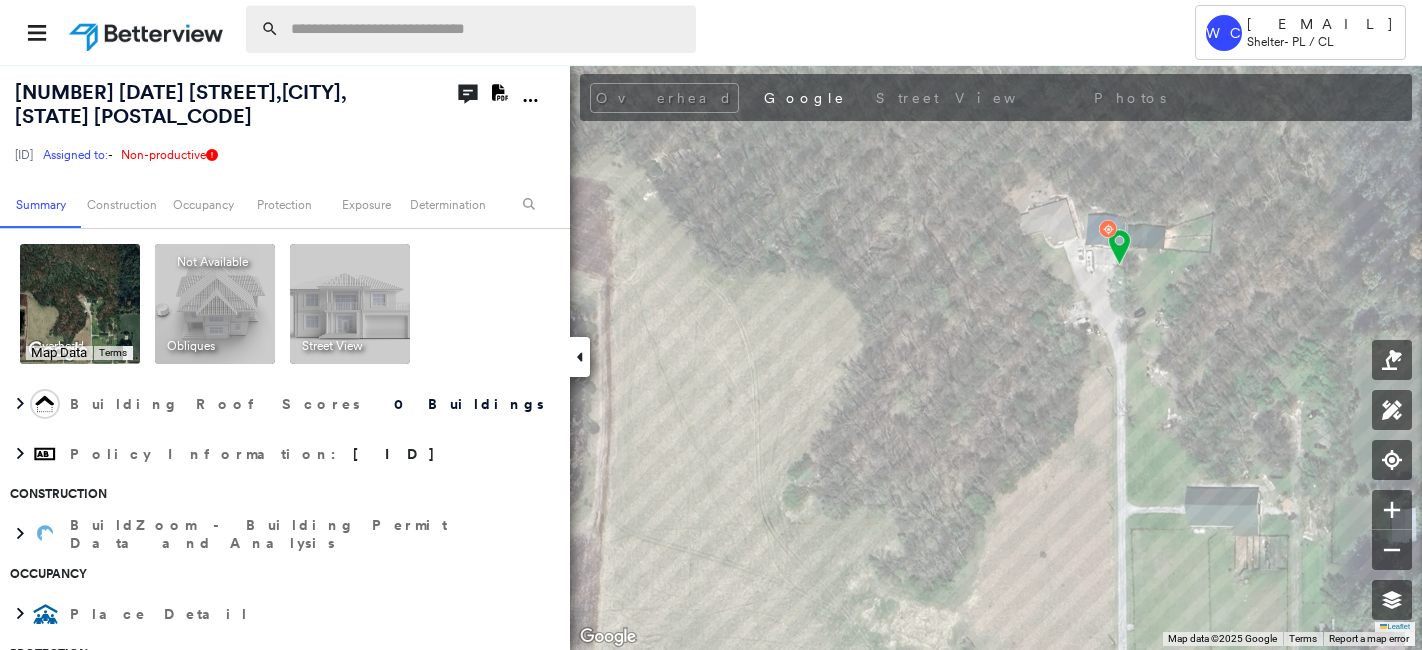 scroll, scrollTop: 0, scrollLeft: 0, axis: both 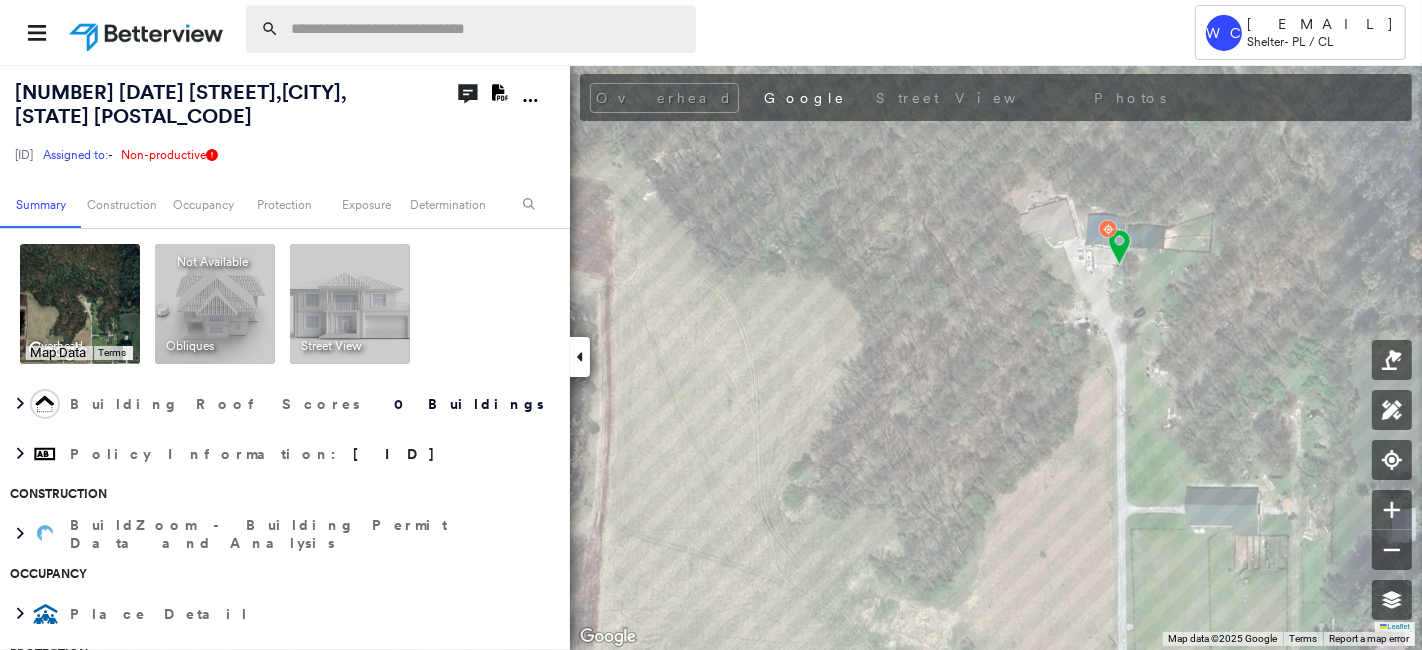 click at bounding box center [487, 29] 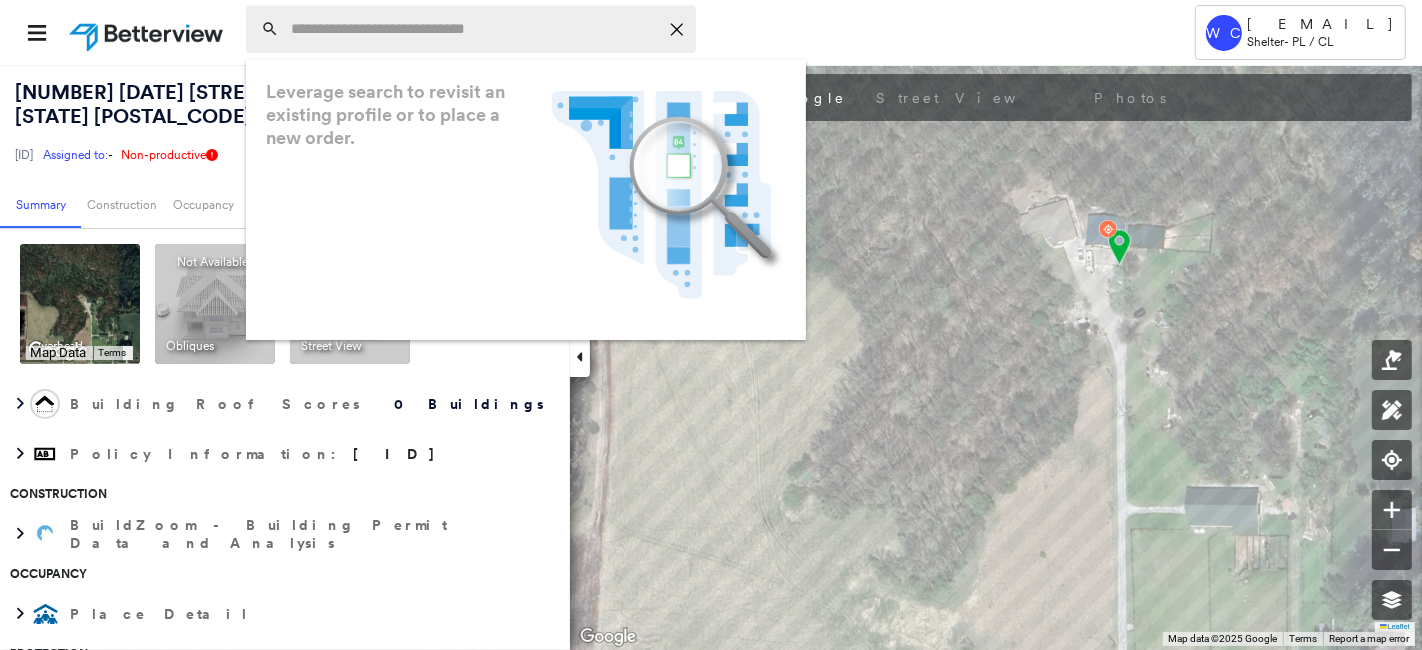paste on "**********" 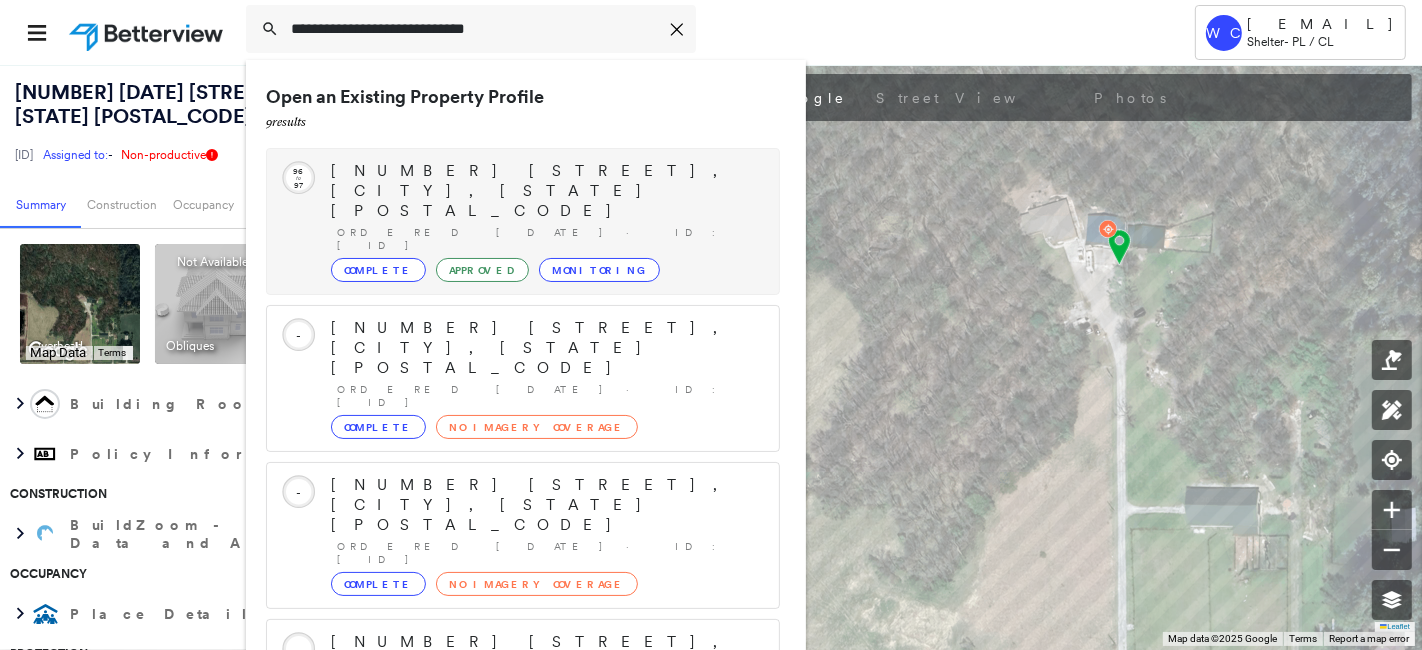 type on "**********" 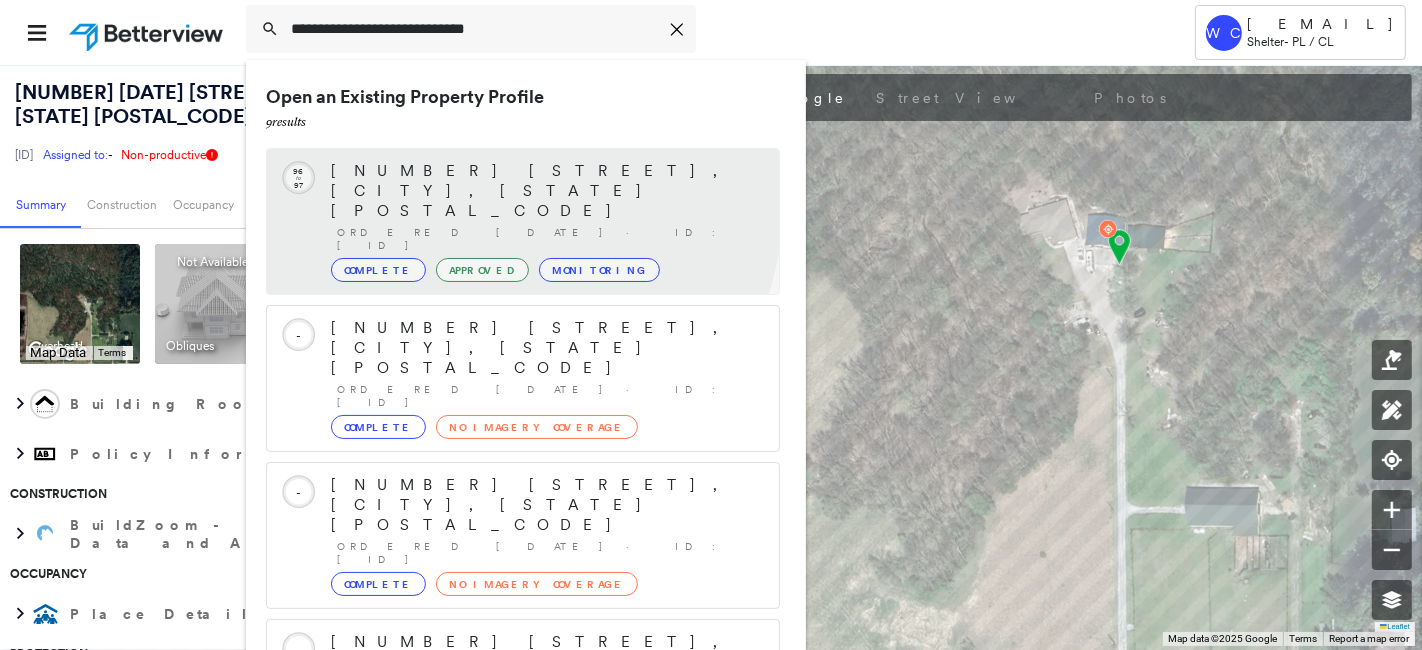 click on "[NUMBER] [STREET], [CITY], [STATE] [POSTAL_CODE]" at bounding box center (545, 191) 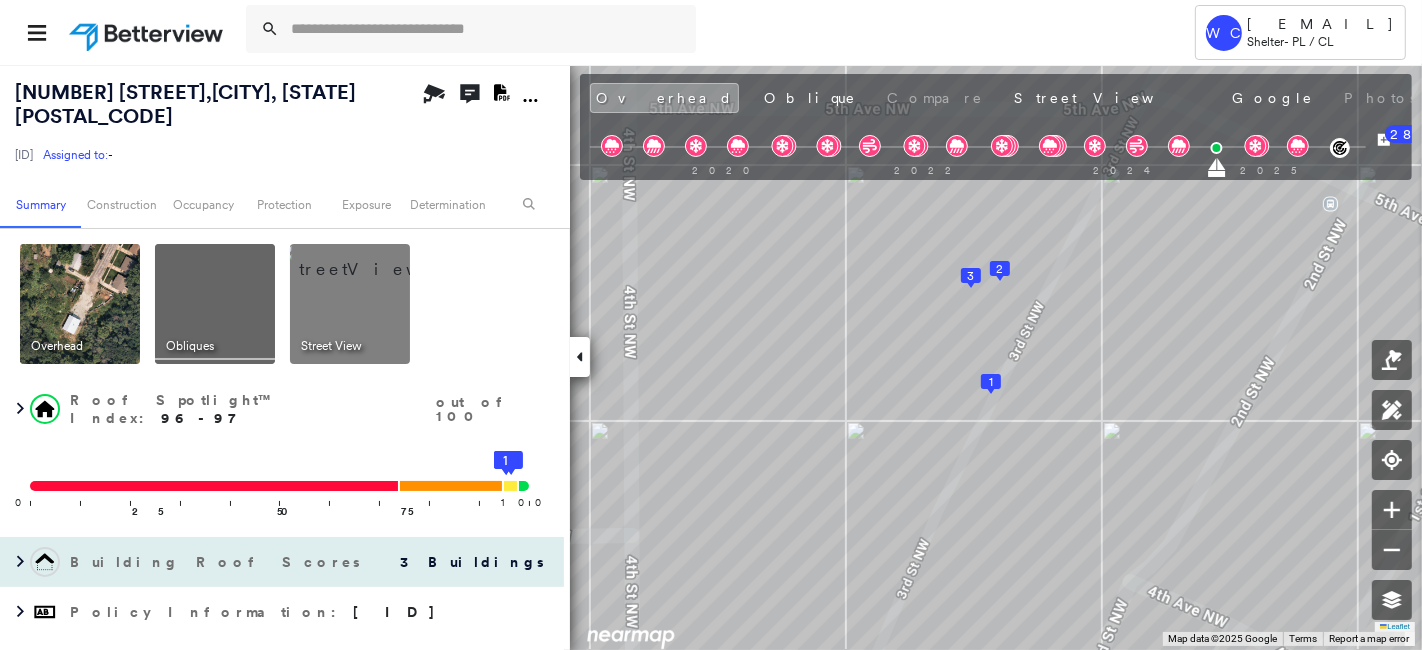 click on "3 Buildings" at bounding box center [464, 562] 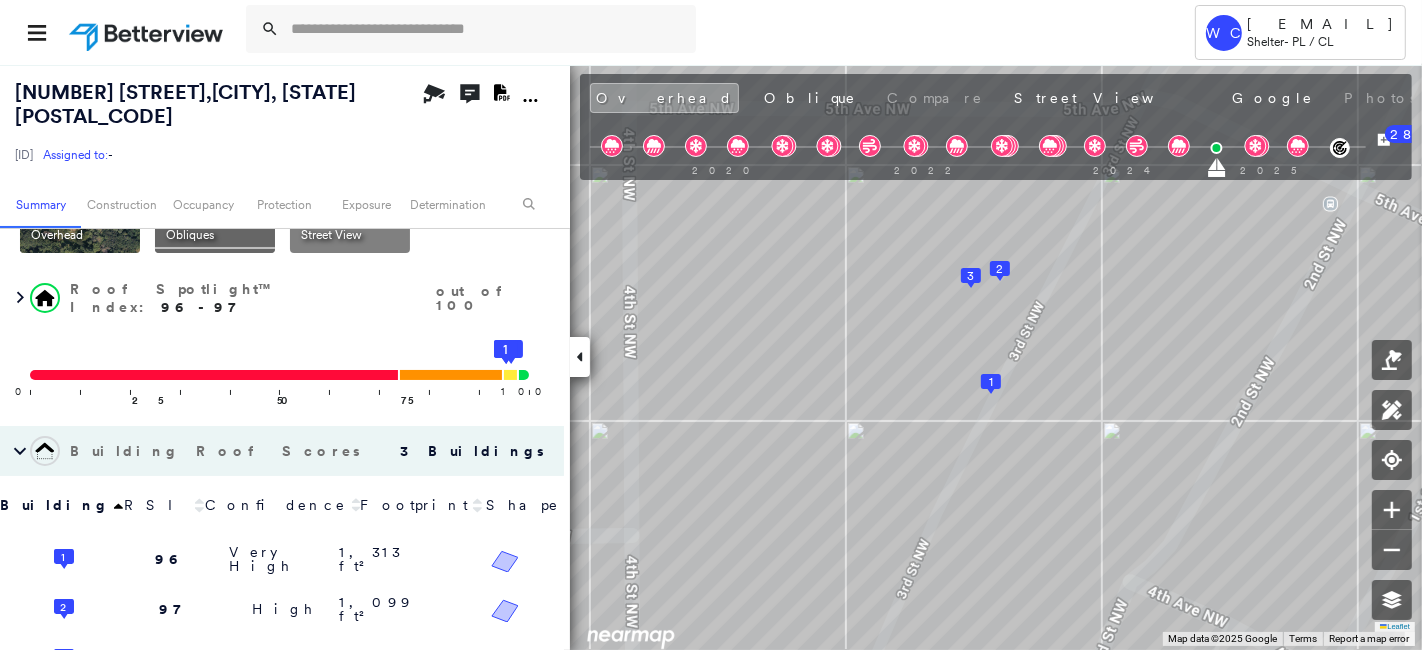 scroll, scrollTop: 222, scrollLeft: 0, axis: vertical 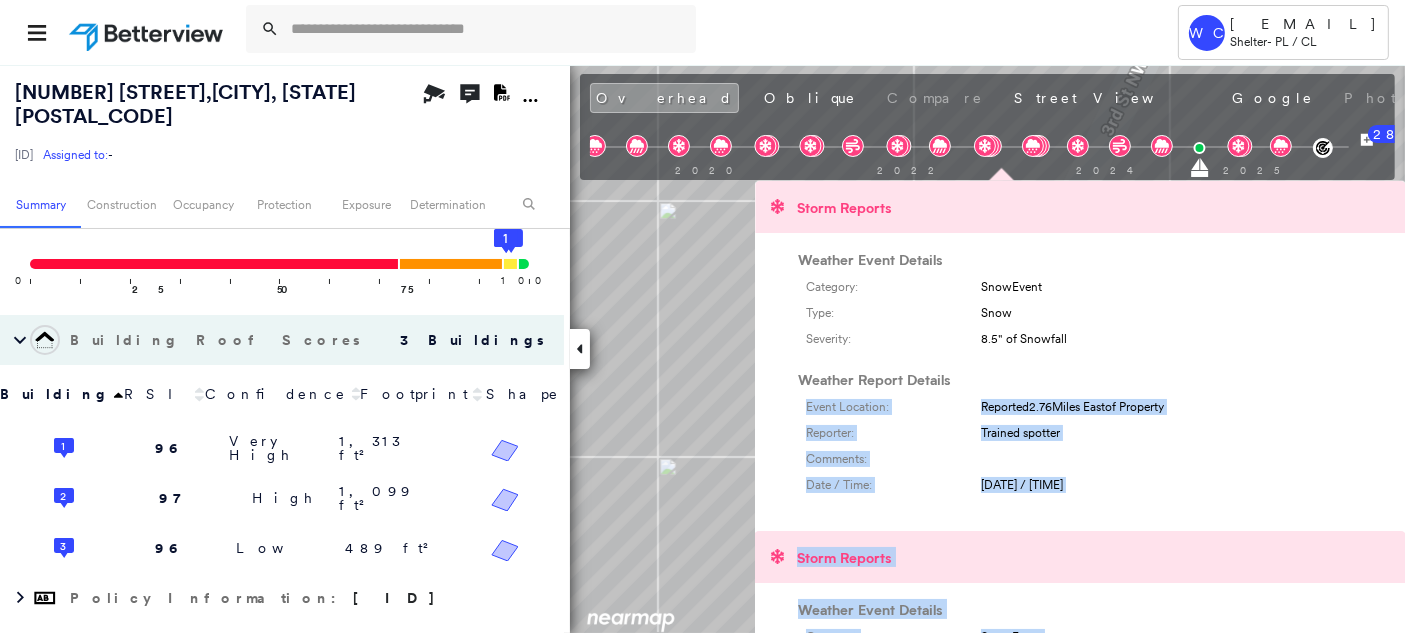 drag, startPoint x: 1019, startPoint y: 188, endPoint x: 1051, endPoint y: 384, distance: 198.59506 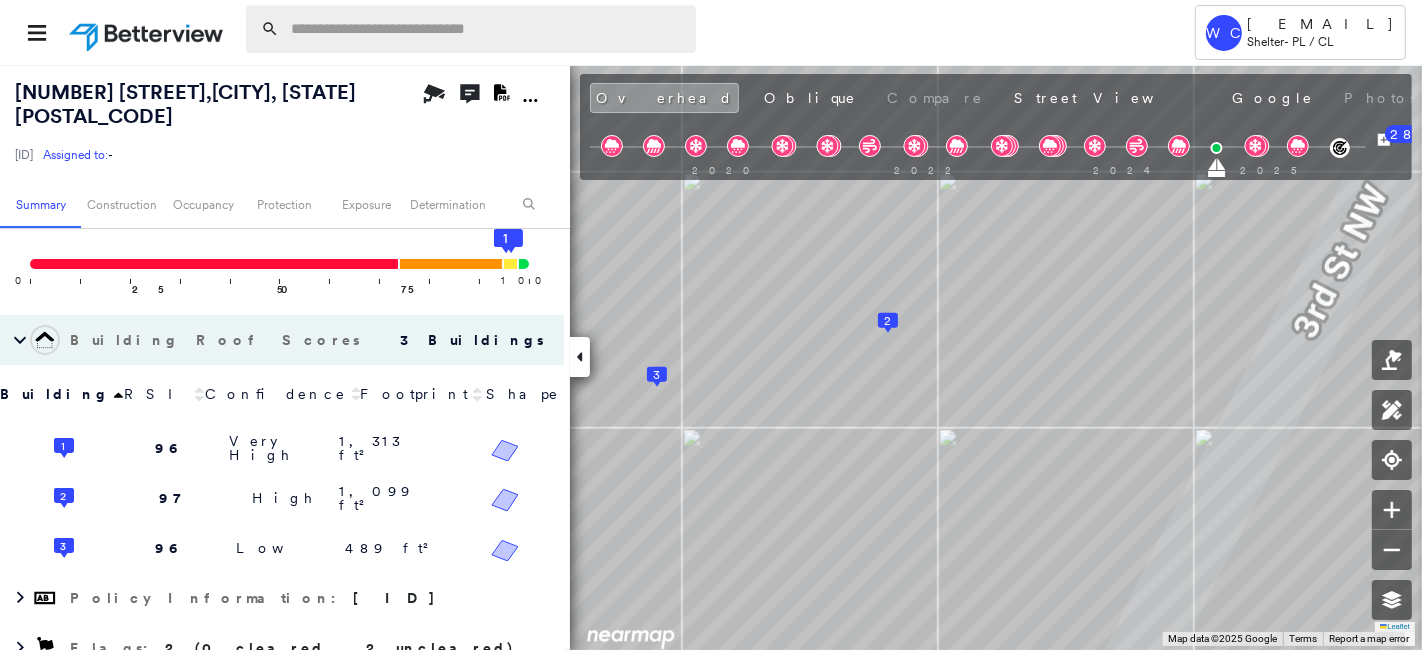 click at bounding box center [487, 29] 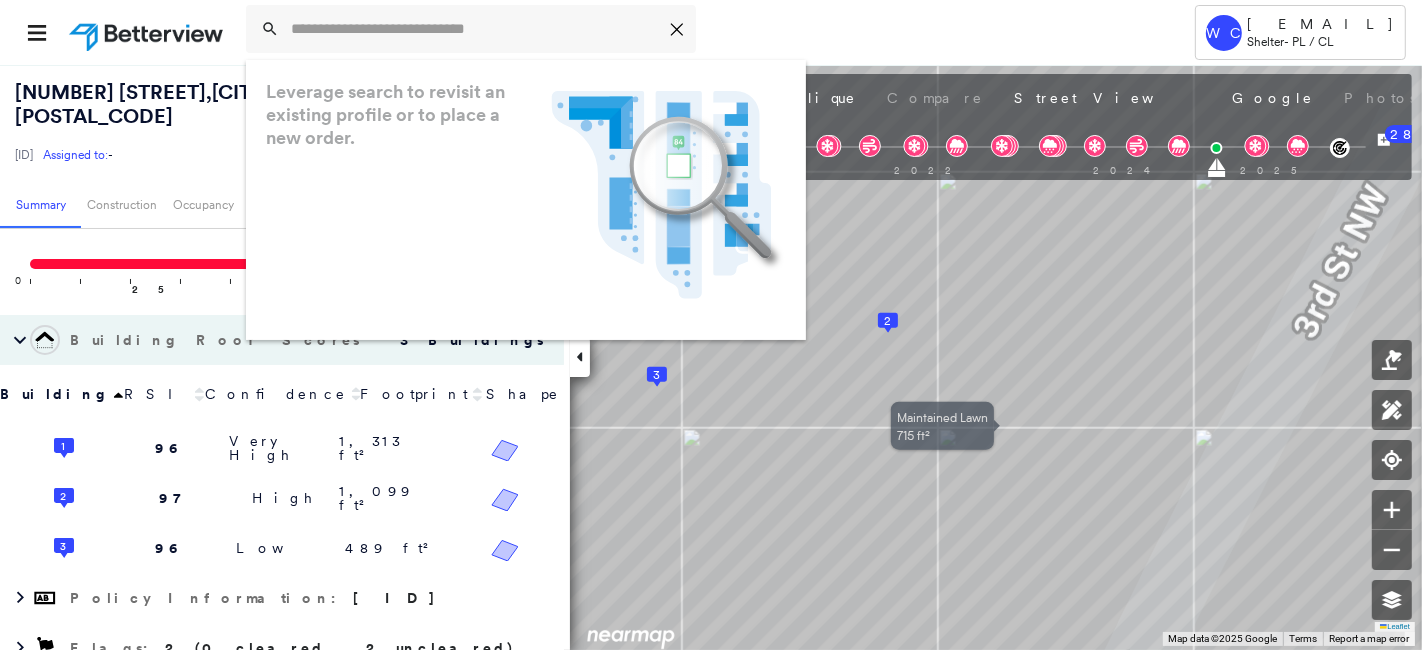 paste on "**********" 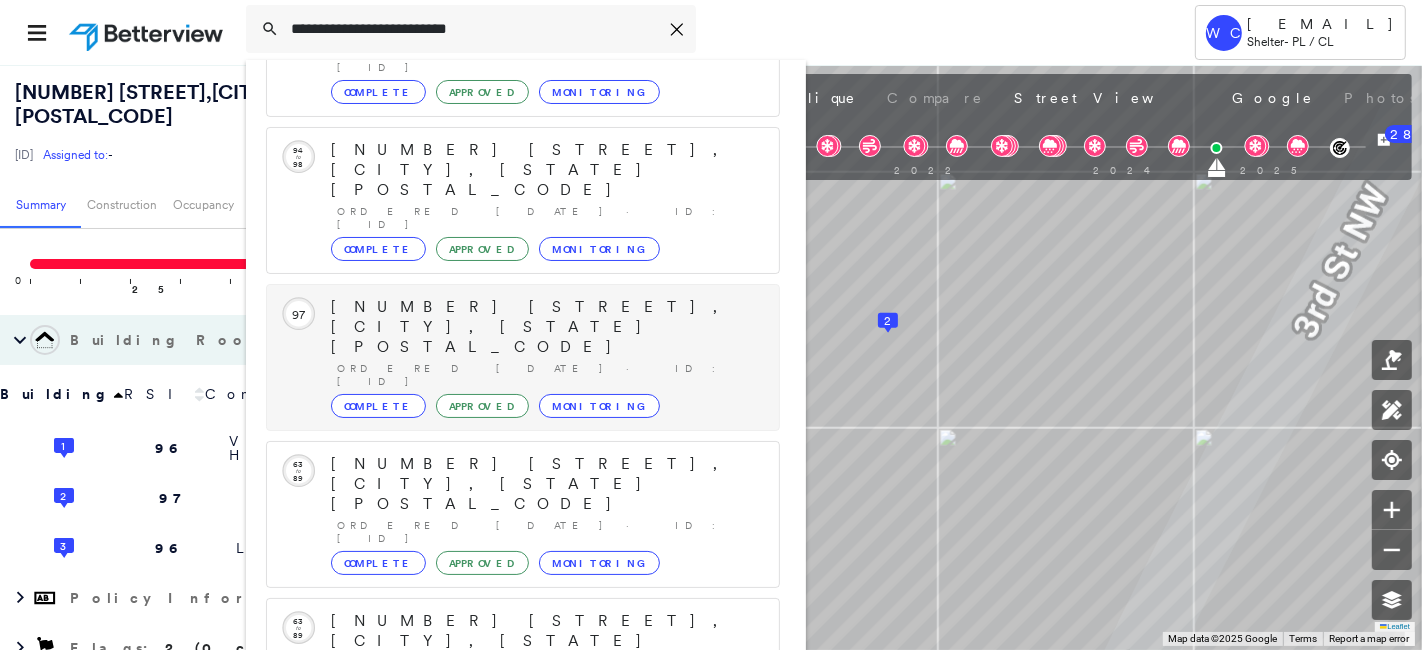 scroll, scrollTop: 205, scrollLeft: 0, axis: vertical 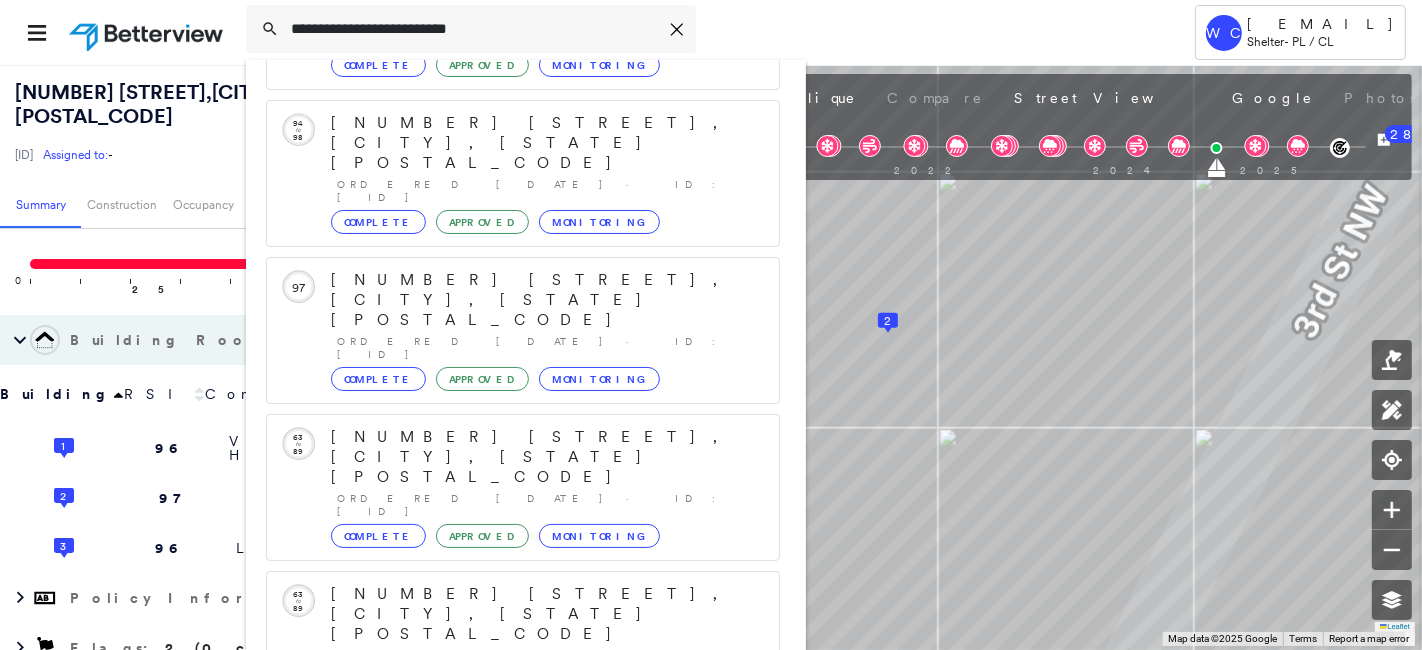 type on "**********" 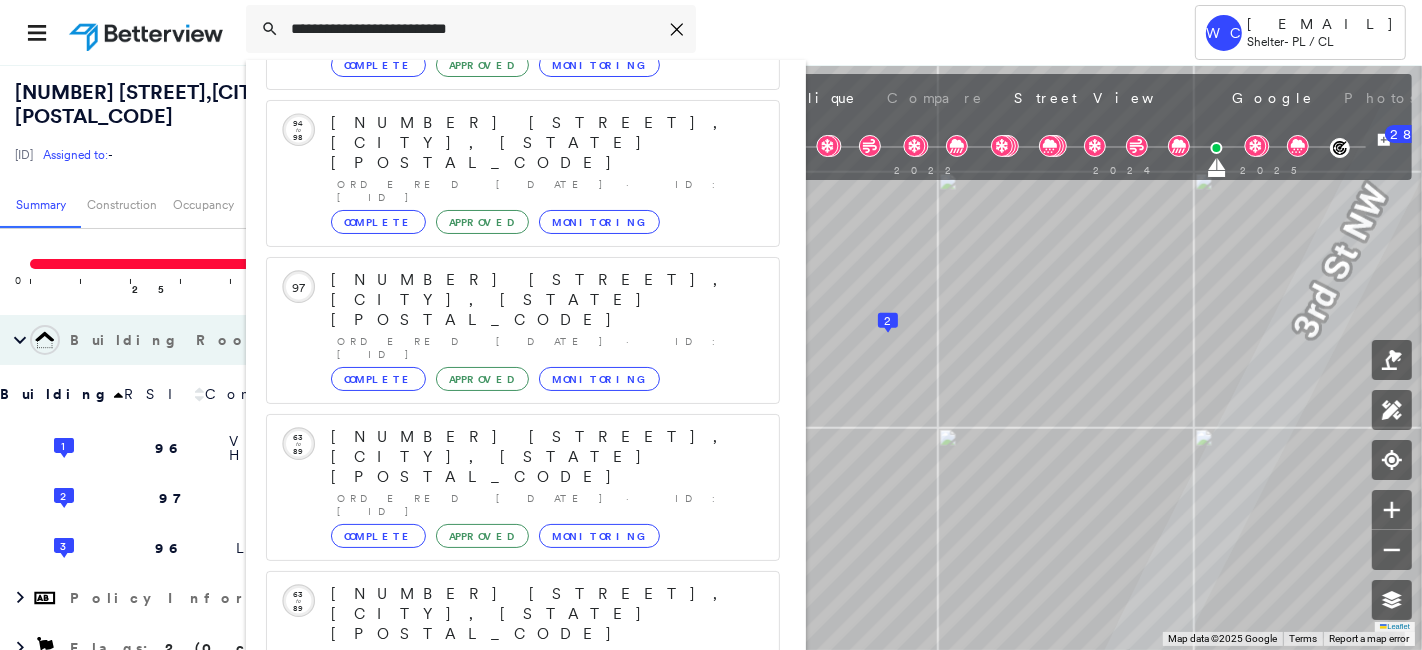 click 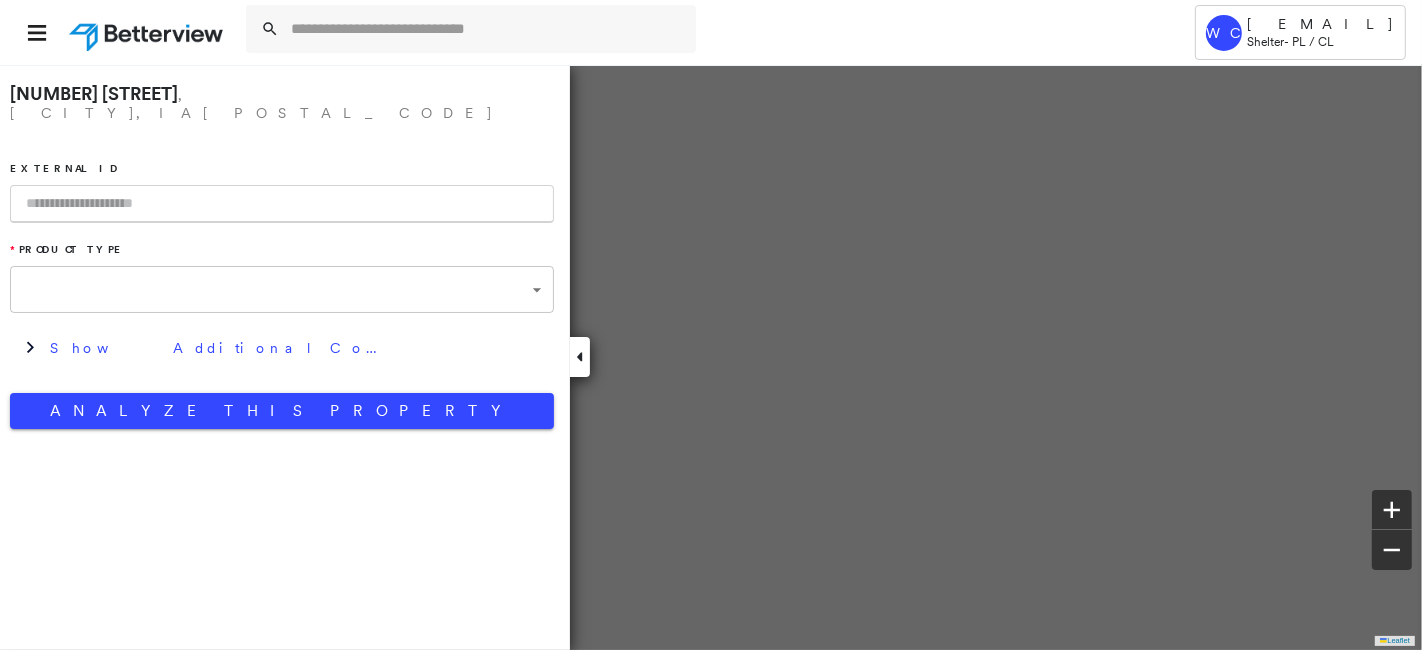 type on "**********" 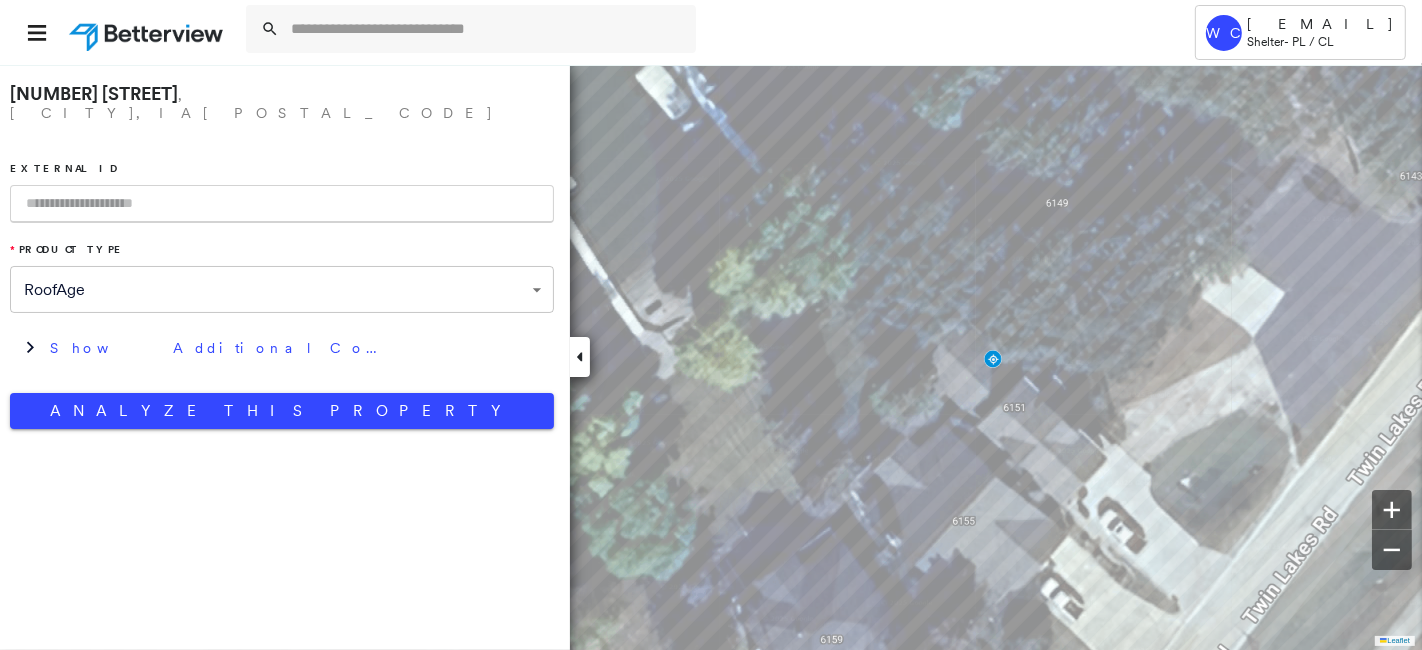 click at bounding box center (282, 204) 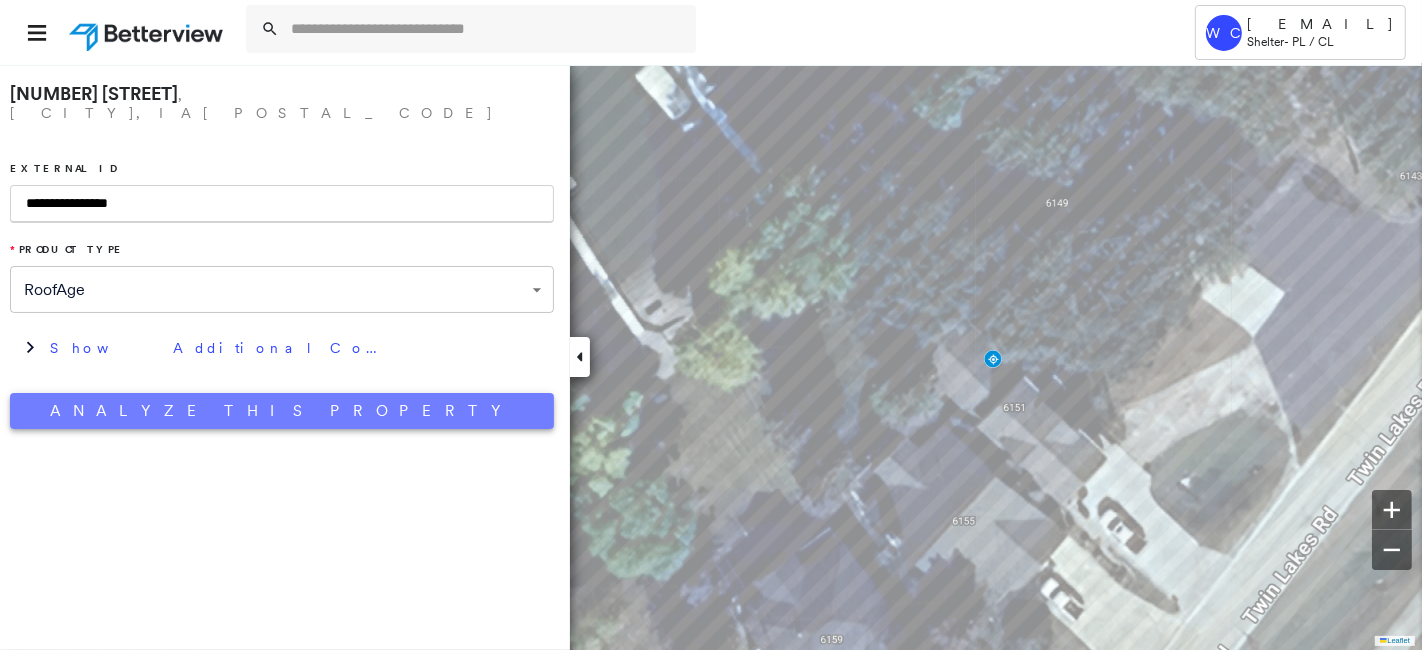 type on "**********" 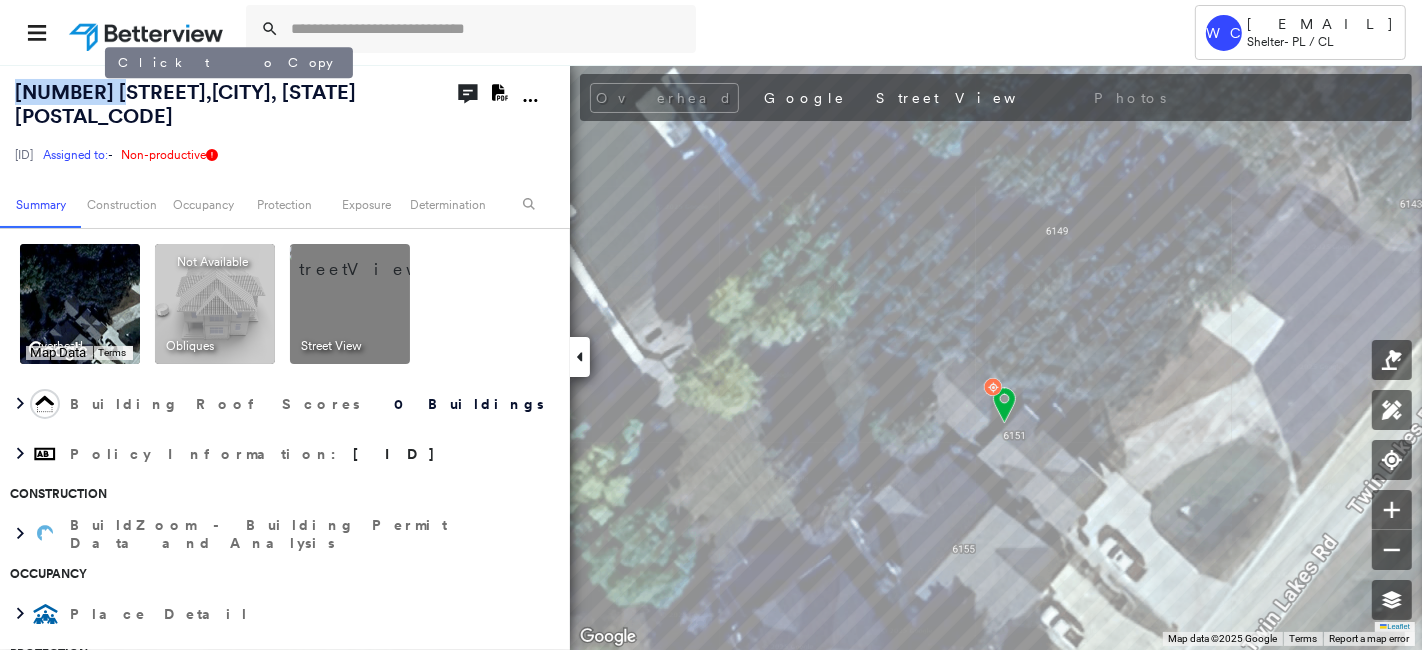 drag, startPoint x: 16, startPoint y: 89, endPoint x: 103, endPoint y: 92, distance: 87.05171 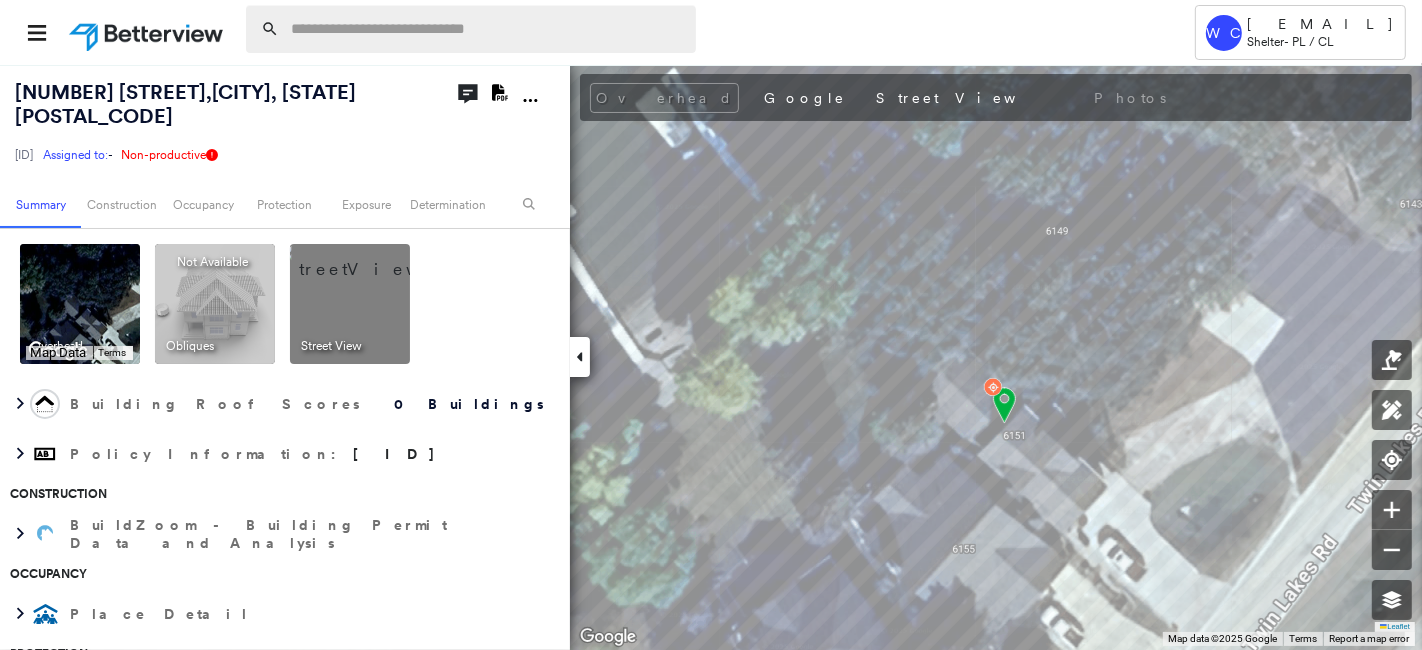click at bounding box center [487, 29] 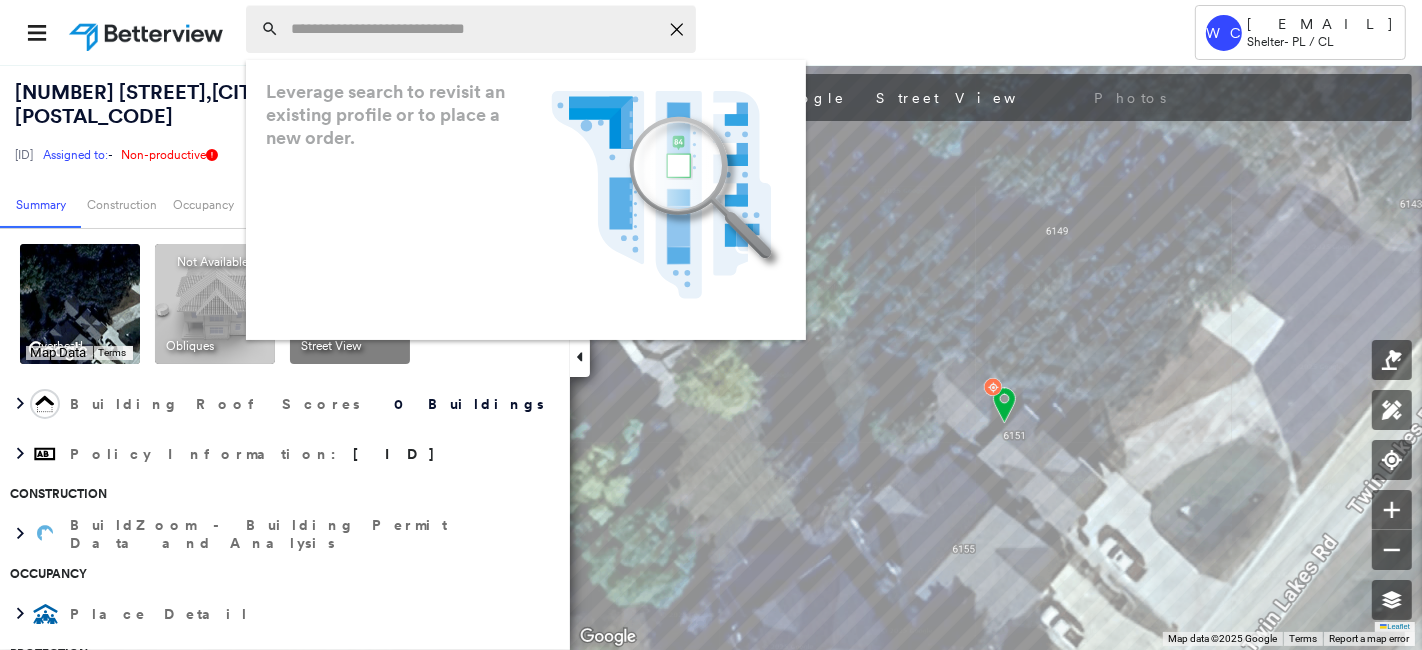 paste on "**********" 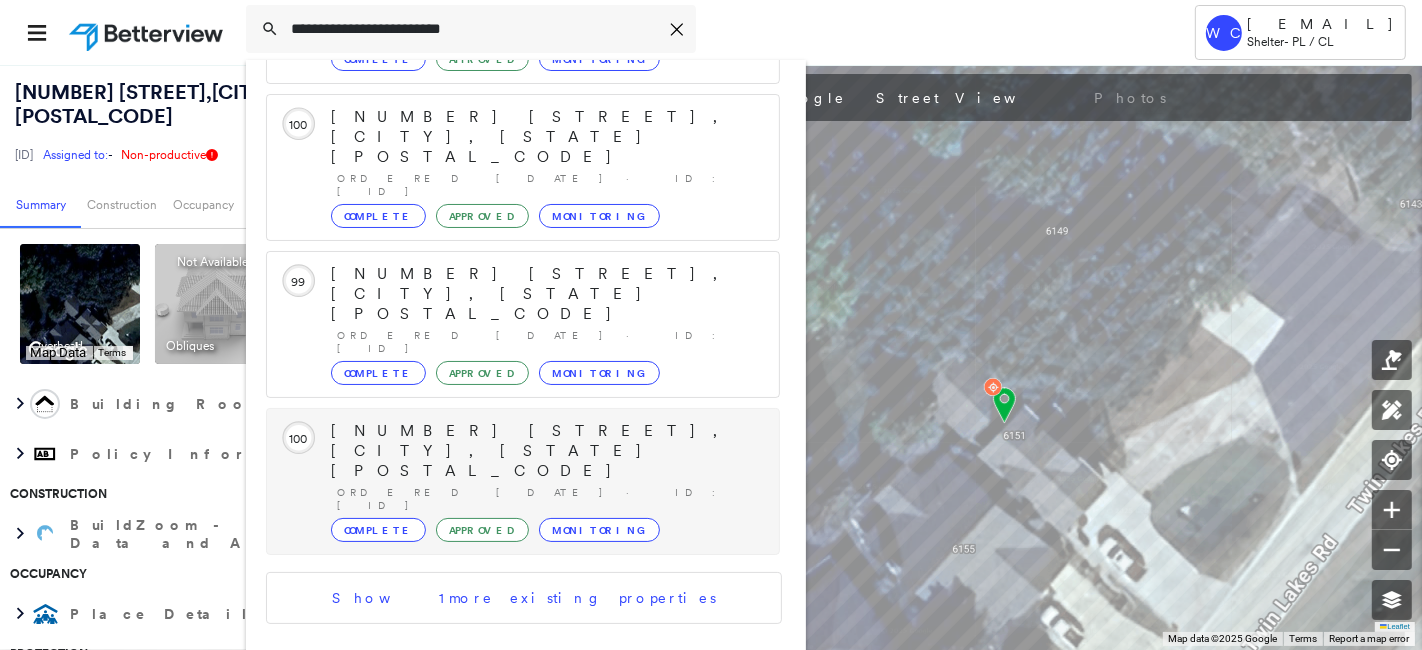 scroll, scrollTop: 385, scrollLeft: 0, axis: vertical 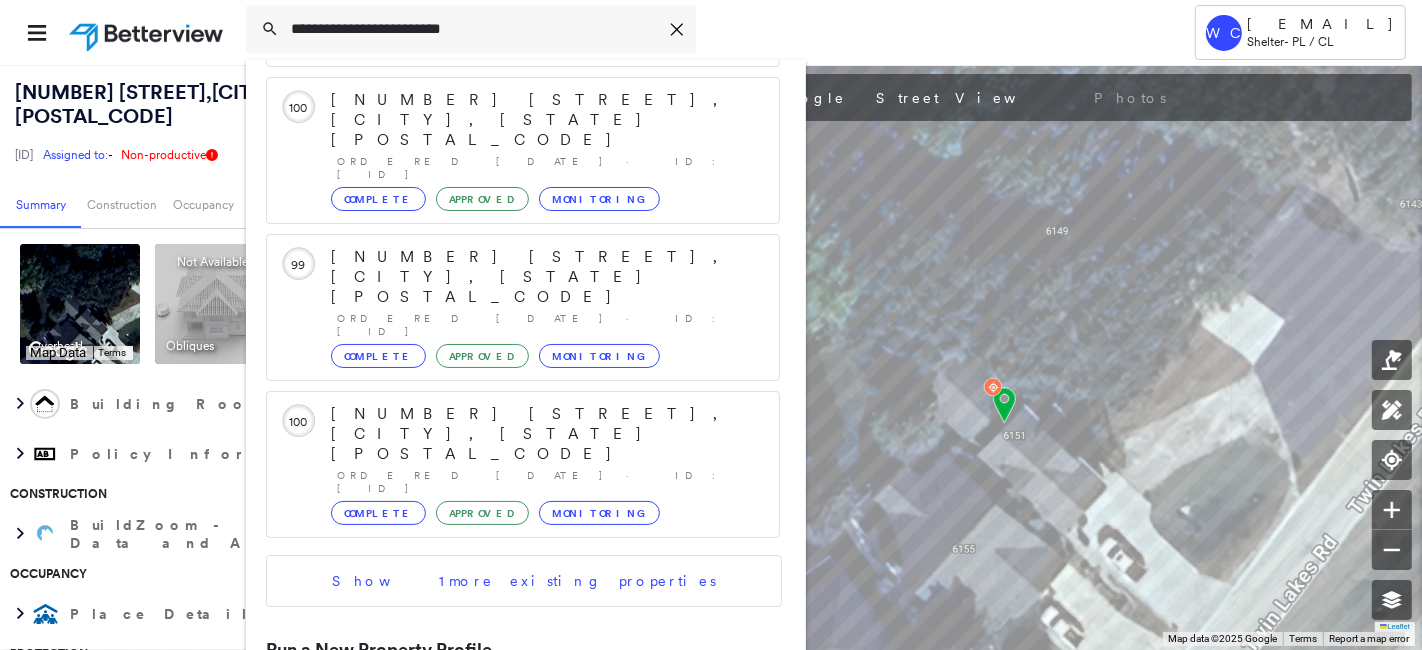 type on "**********" 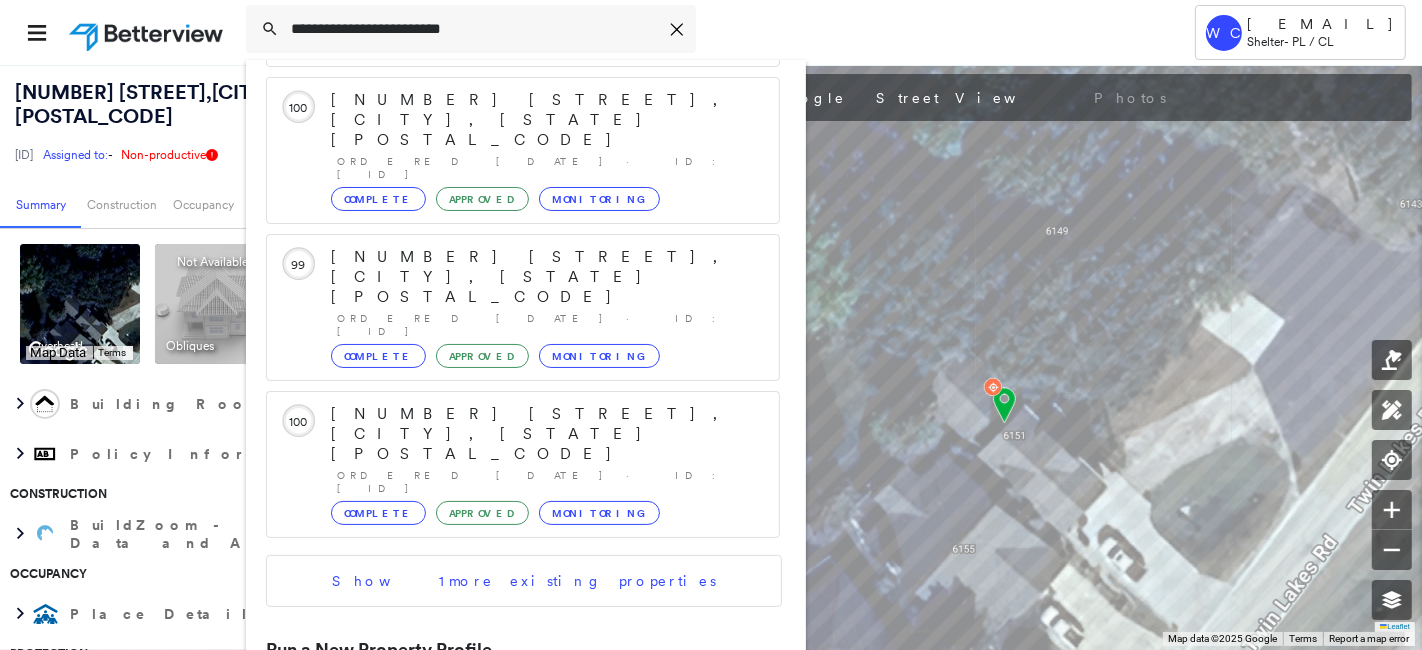 click 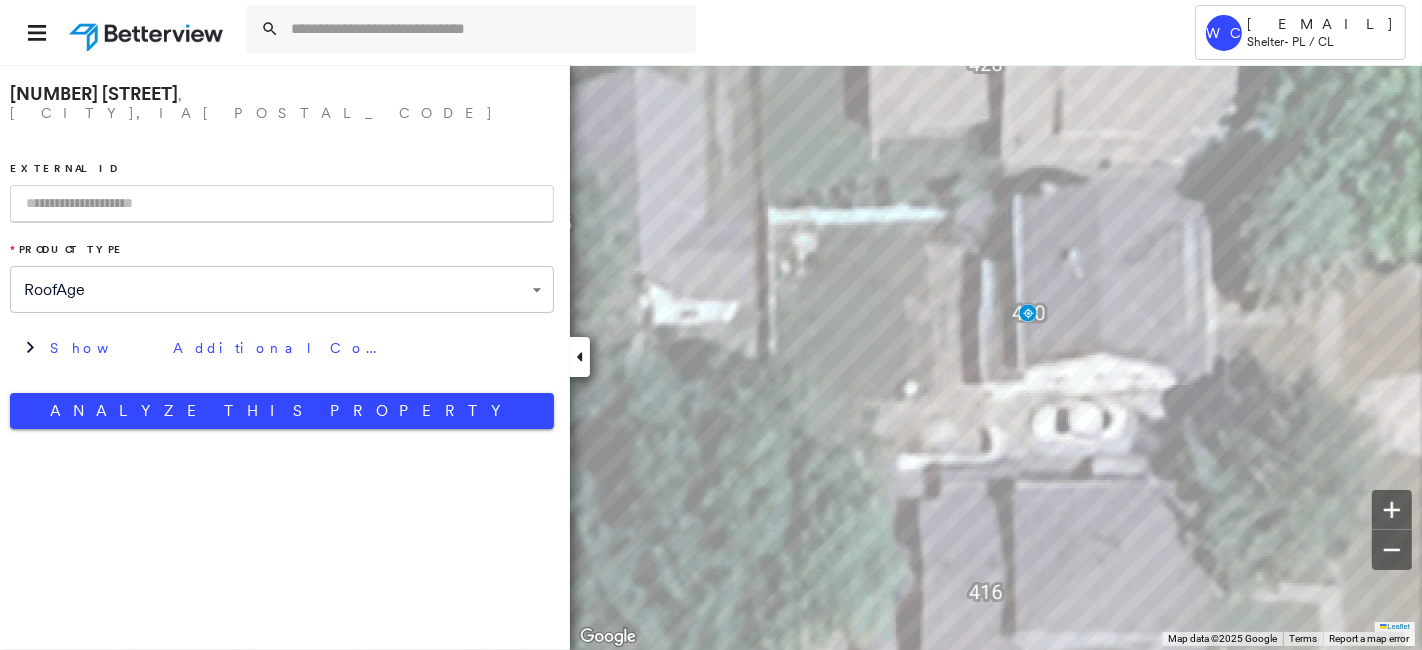 click at bounding box center (282, 204) 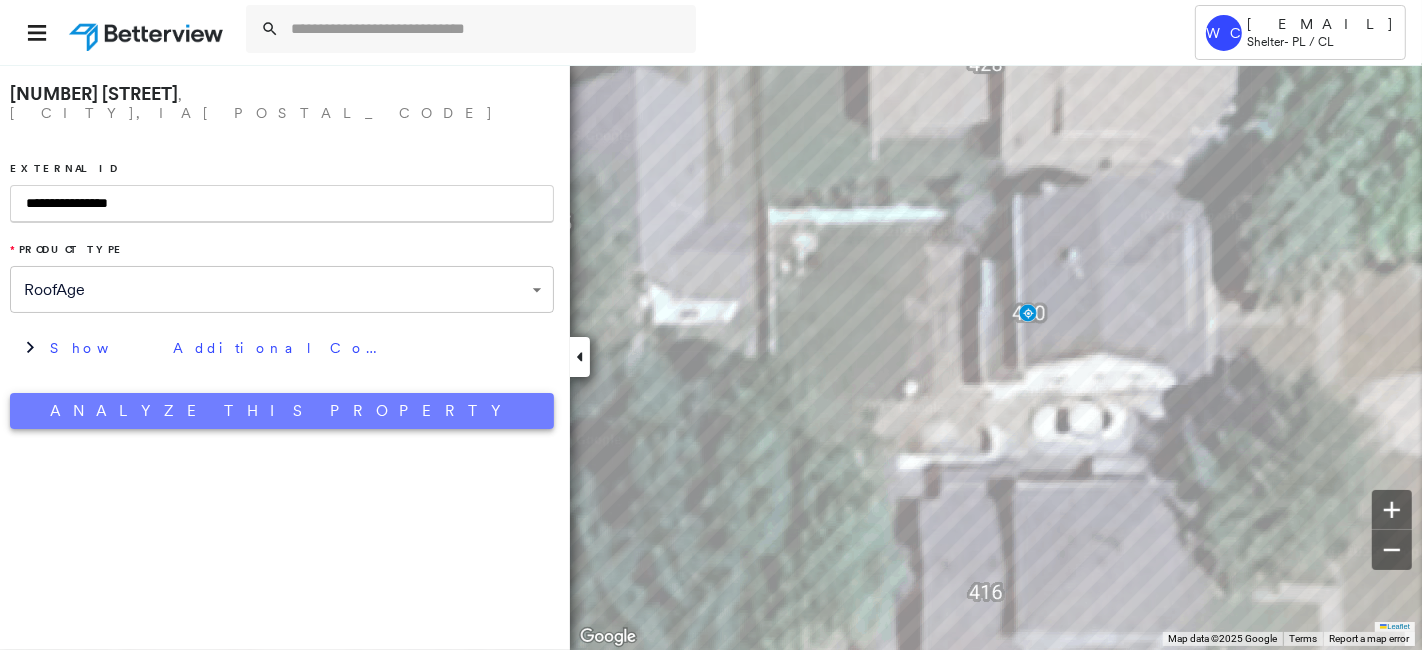 type on "**********" 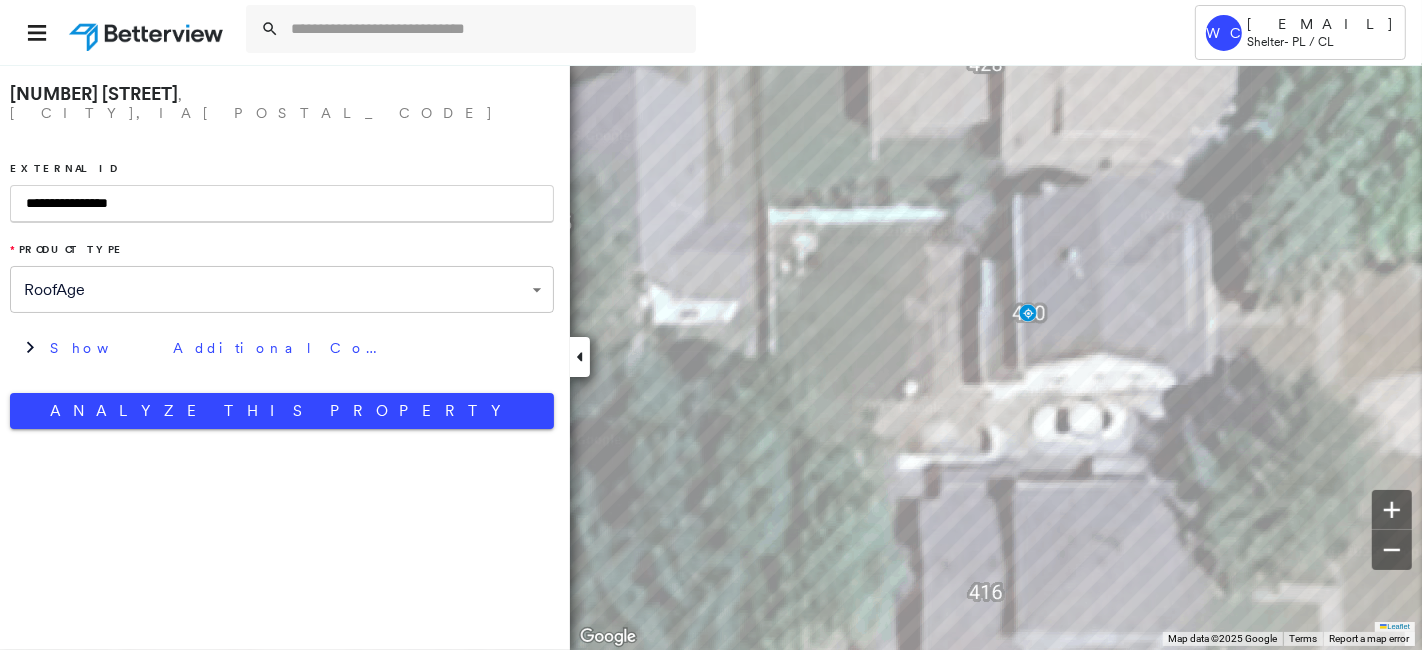 click on "**********" at bounding box center (282, 251) 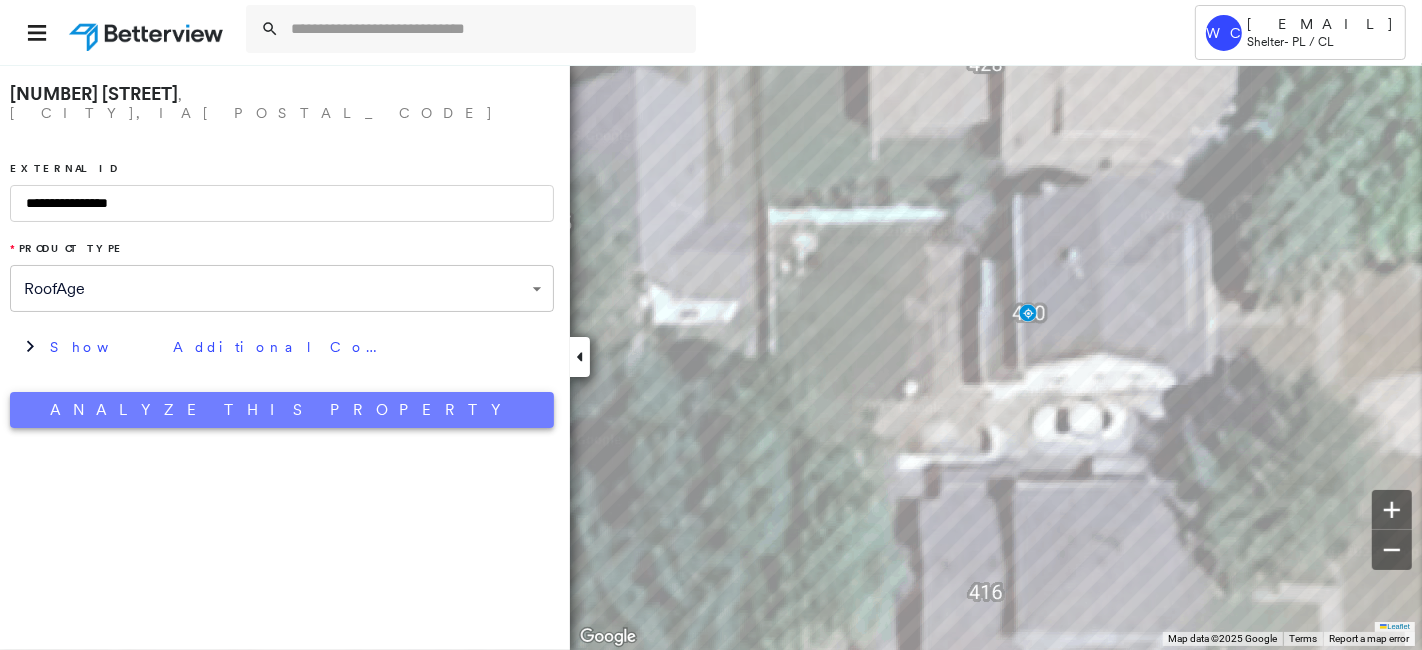 click on "Analyze This Property" at bounding box center [282, 410] 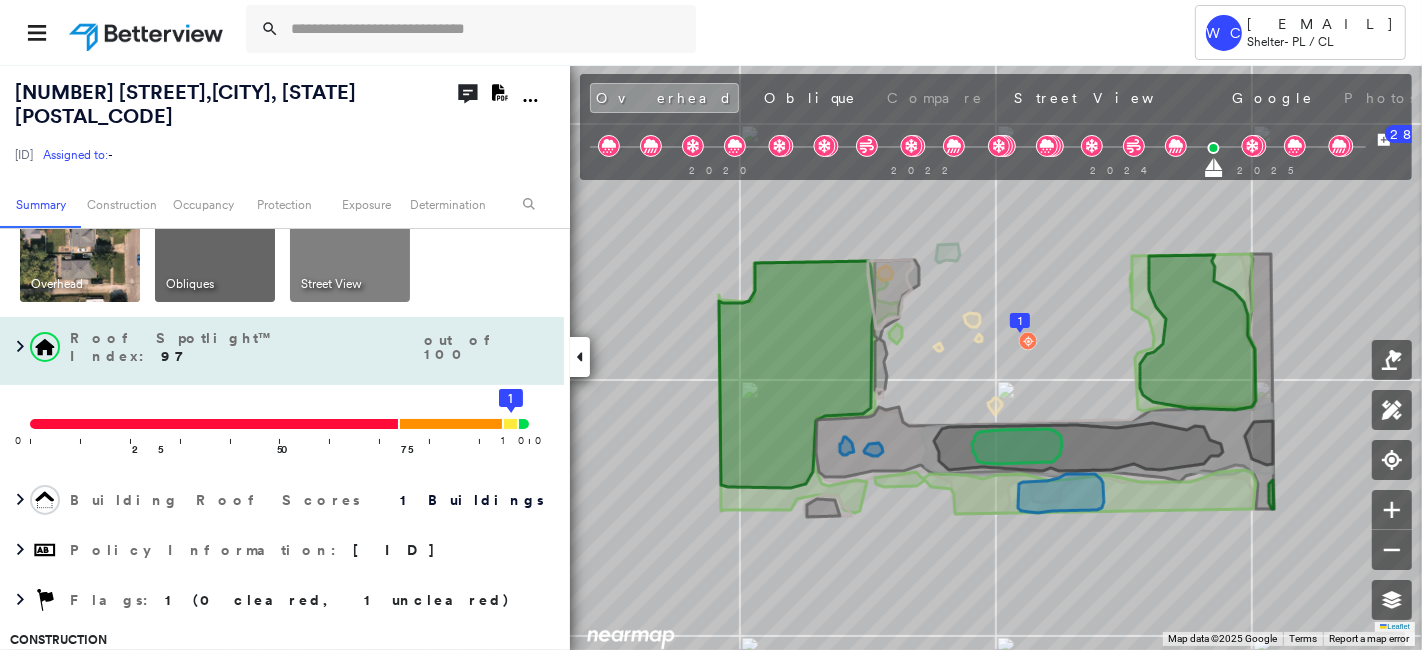 scroll, scrollTop: 111, scrollLeft: 0, axis: vertical 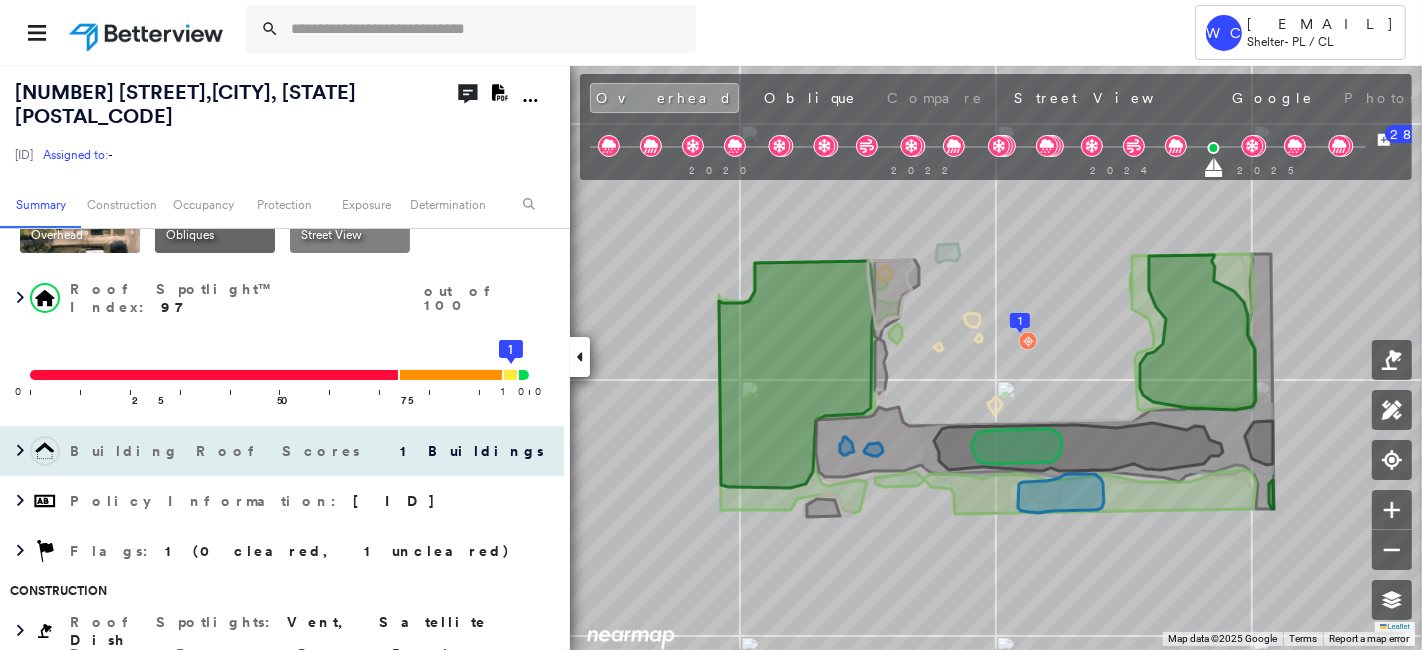 click on "Building Roof Scores" at bounding box center [217, 451] 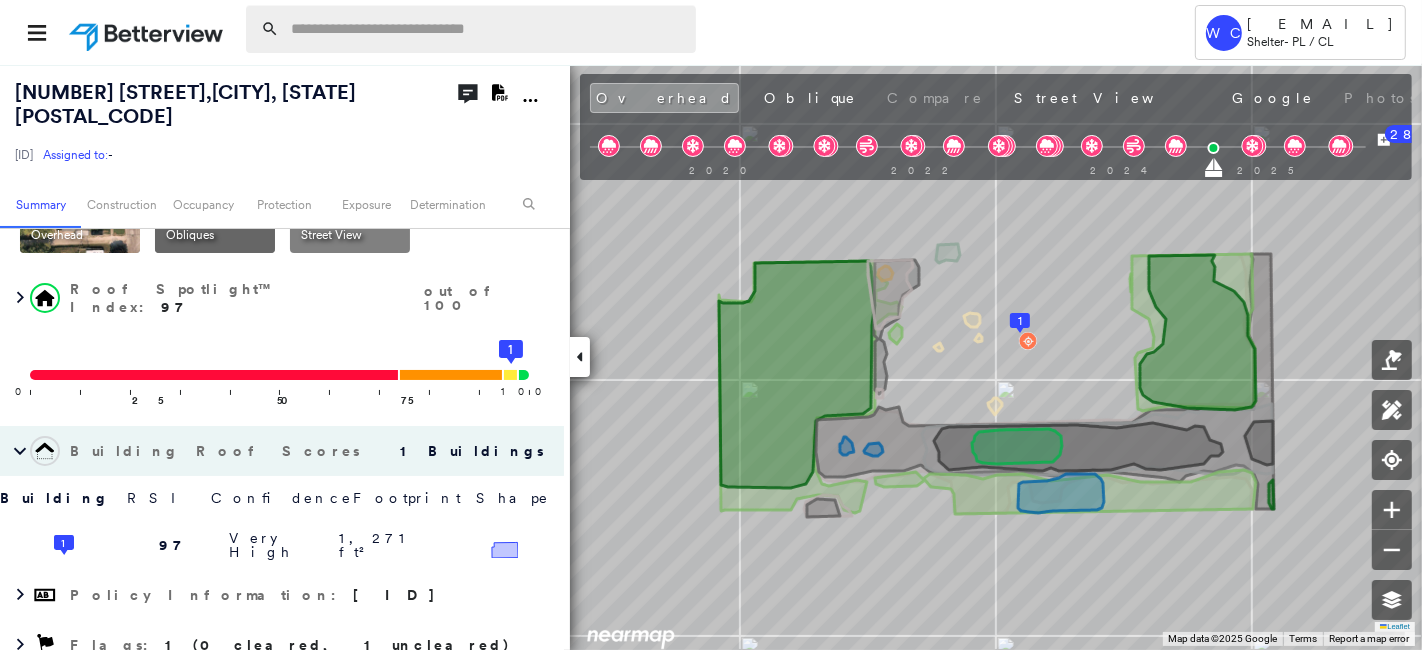 click at bounding box center [487, 29] 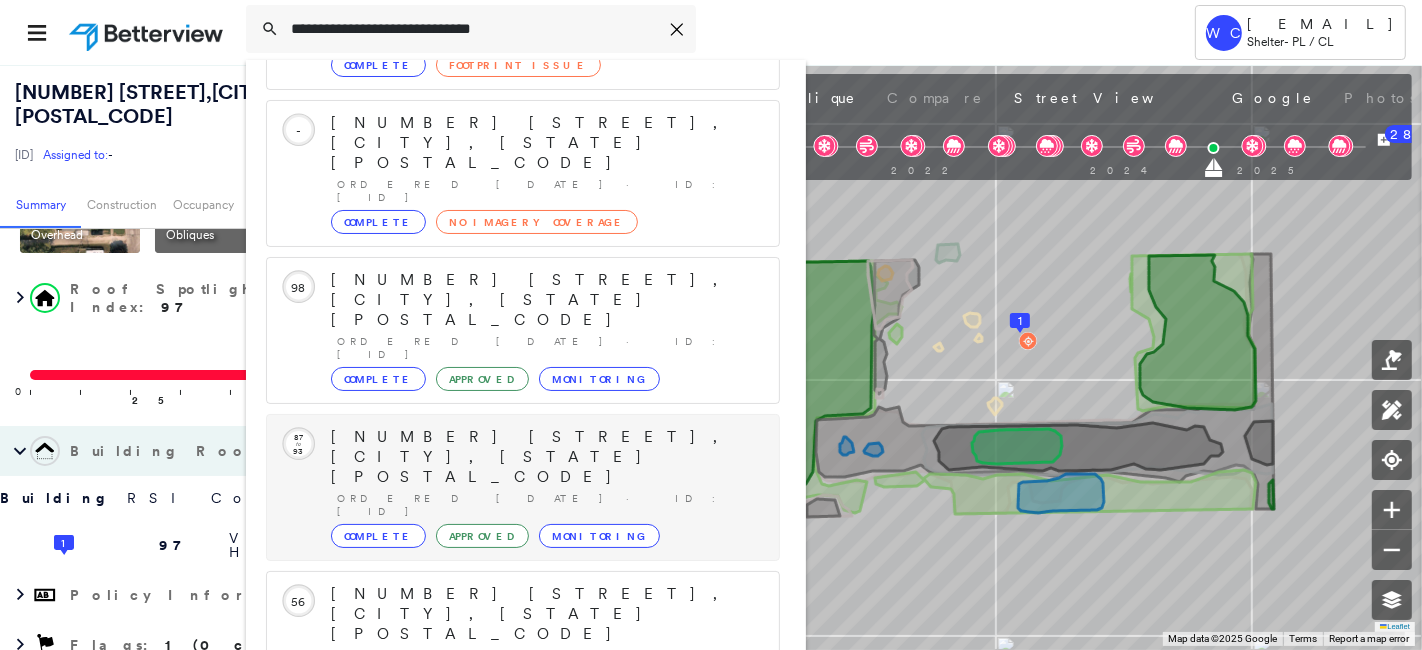 scroll, scrollTop: 205, scrollLeft: 0, axis: vertical 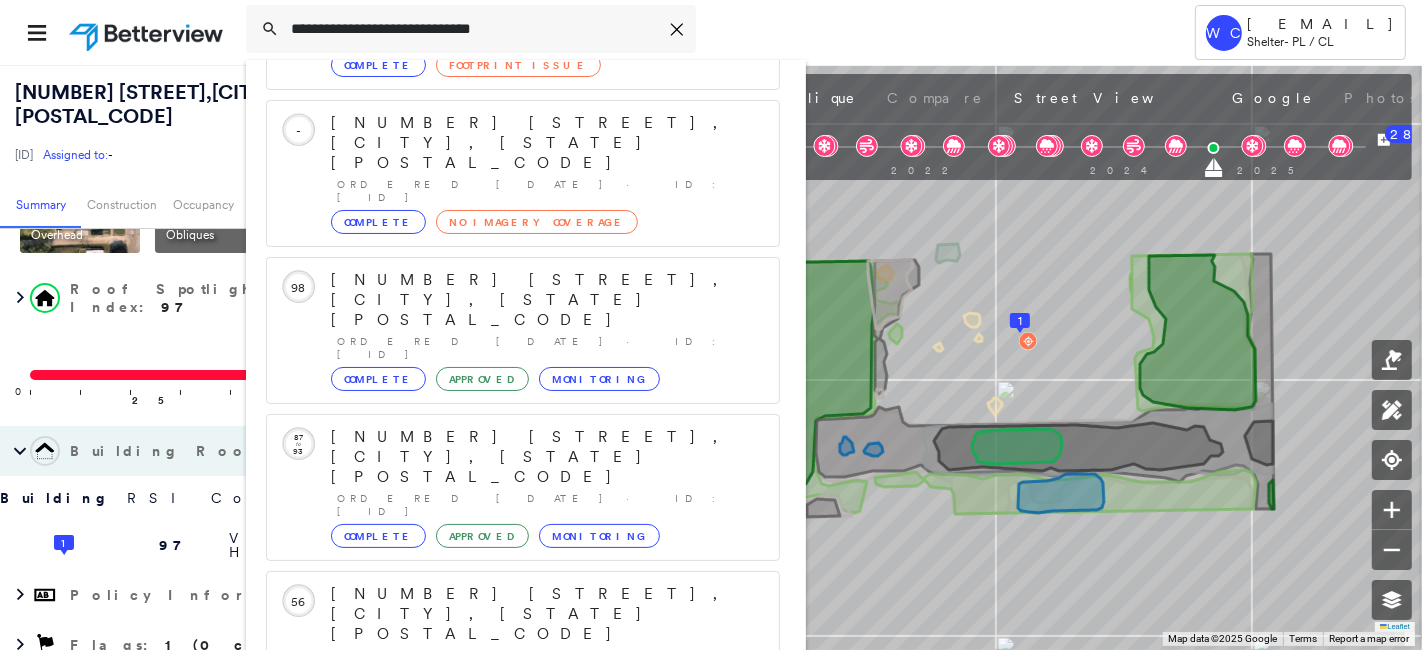 type on "**********" 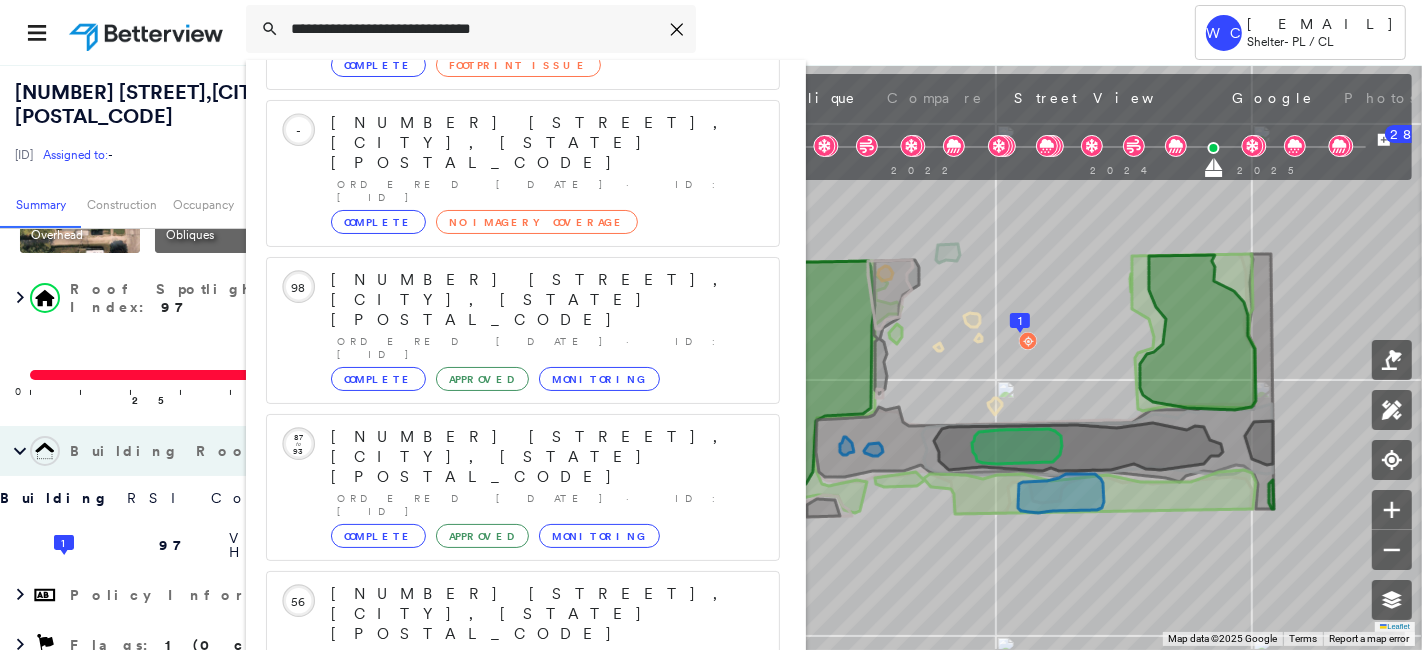 click 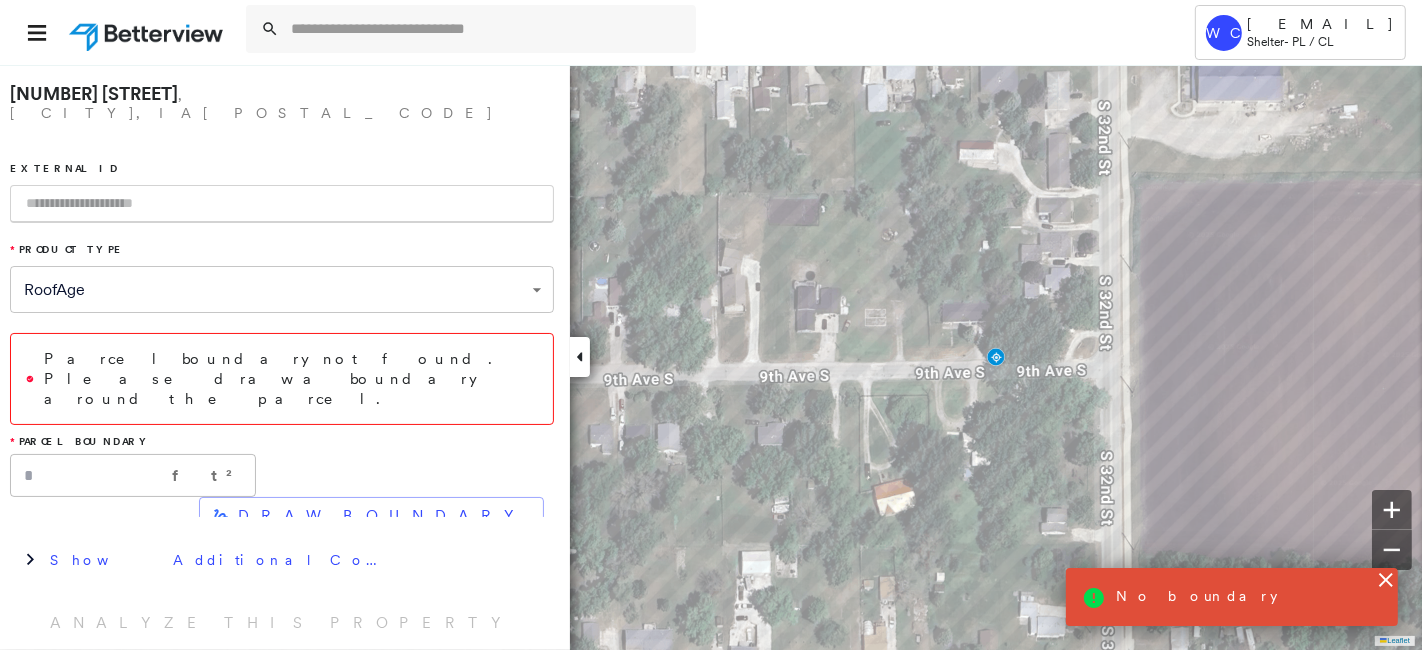 click at bounding box center (282, 204) 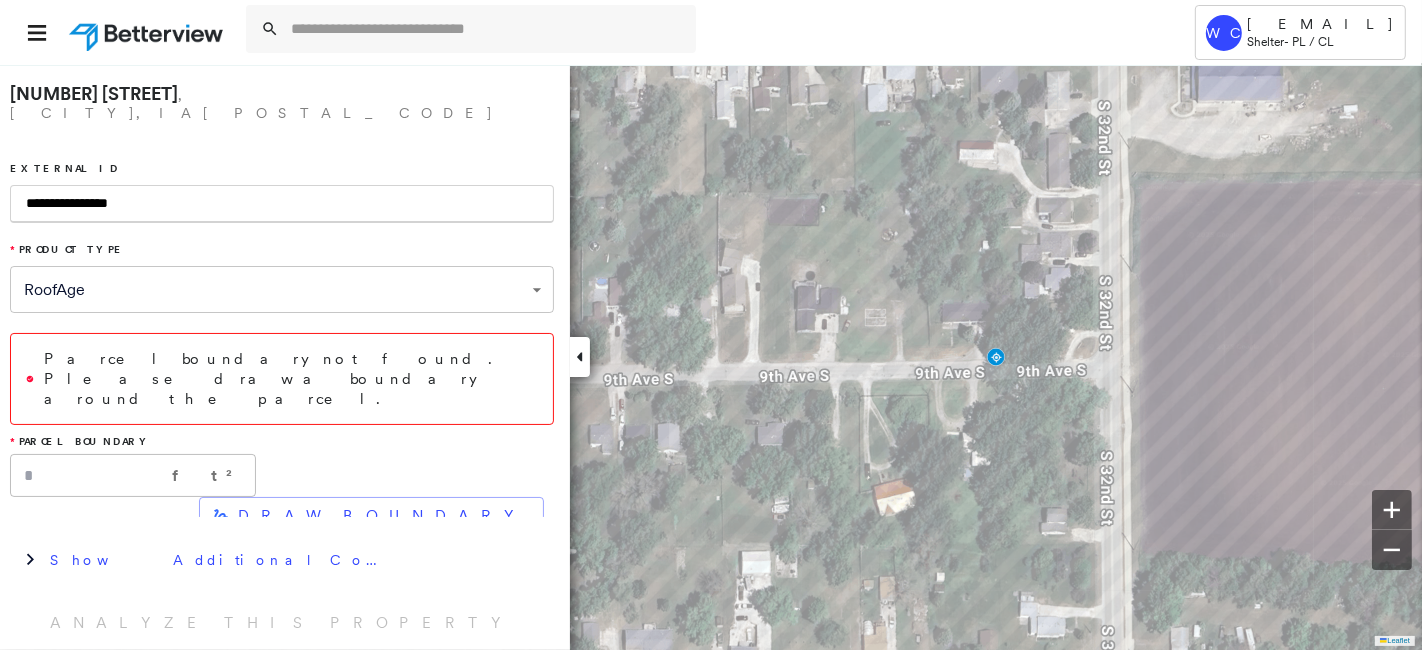 type on "**********" 